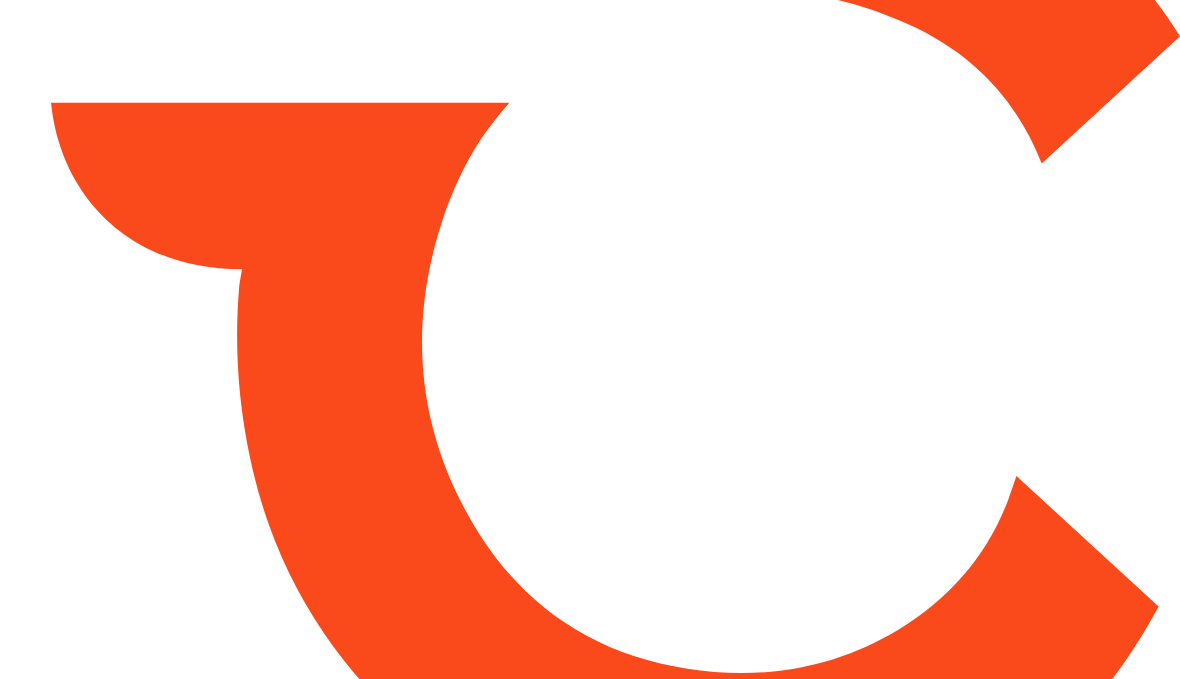 scroll, scrollTop: 0, scrollLeft: 0, axis: both 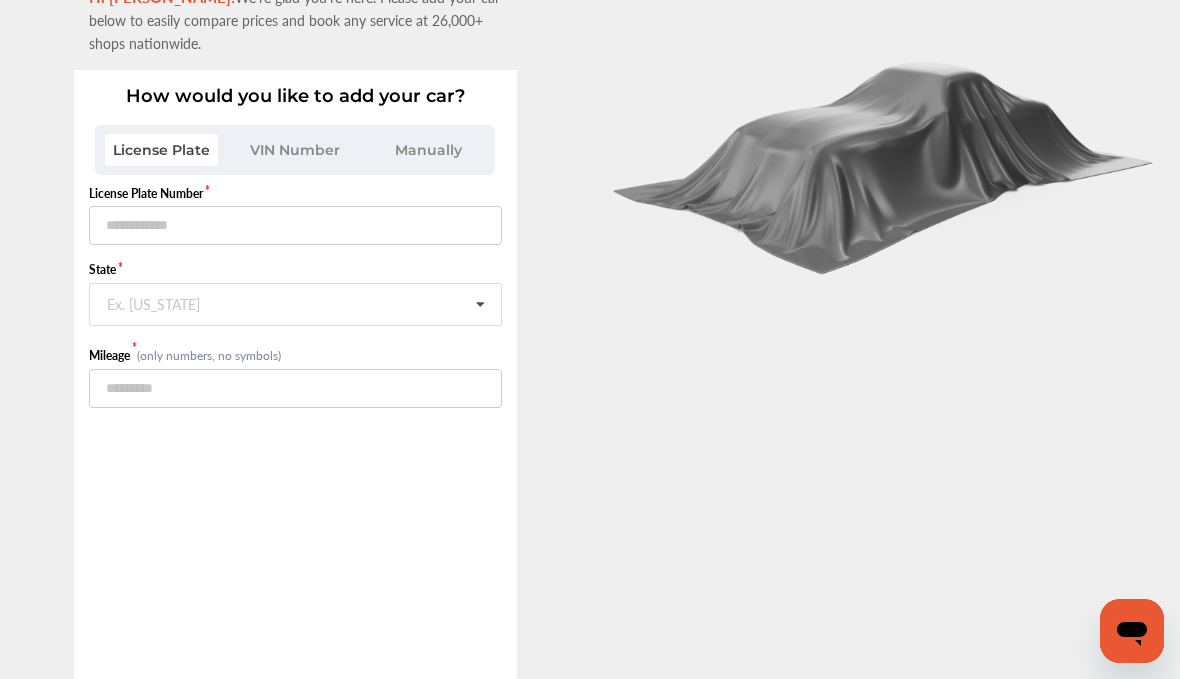 click on "Manually" at bounding box center [429, 150] 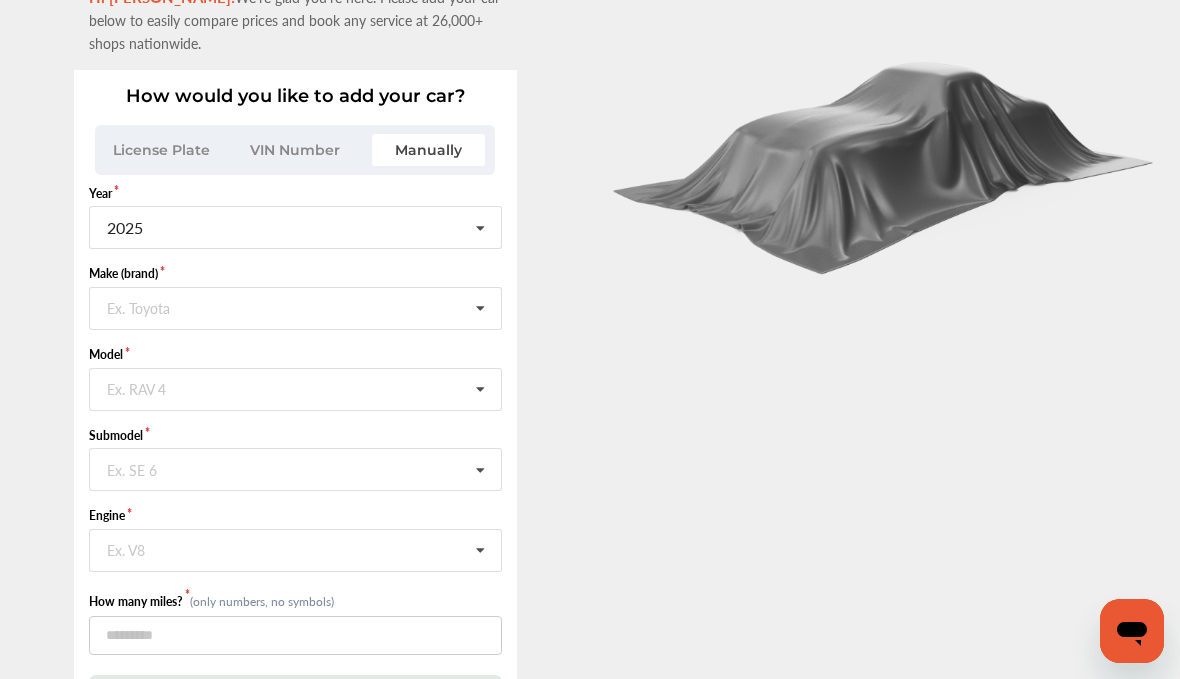 scroll, scrollTop: 149, scrollLeft: 0, axis: vertical 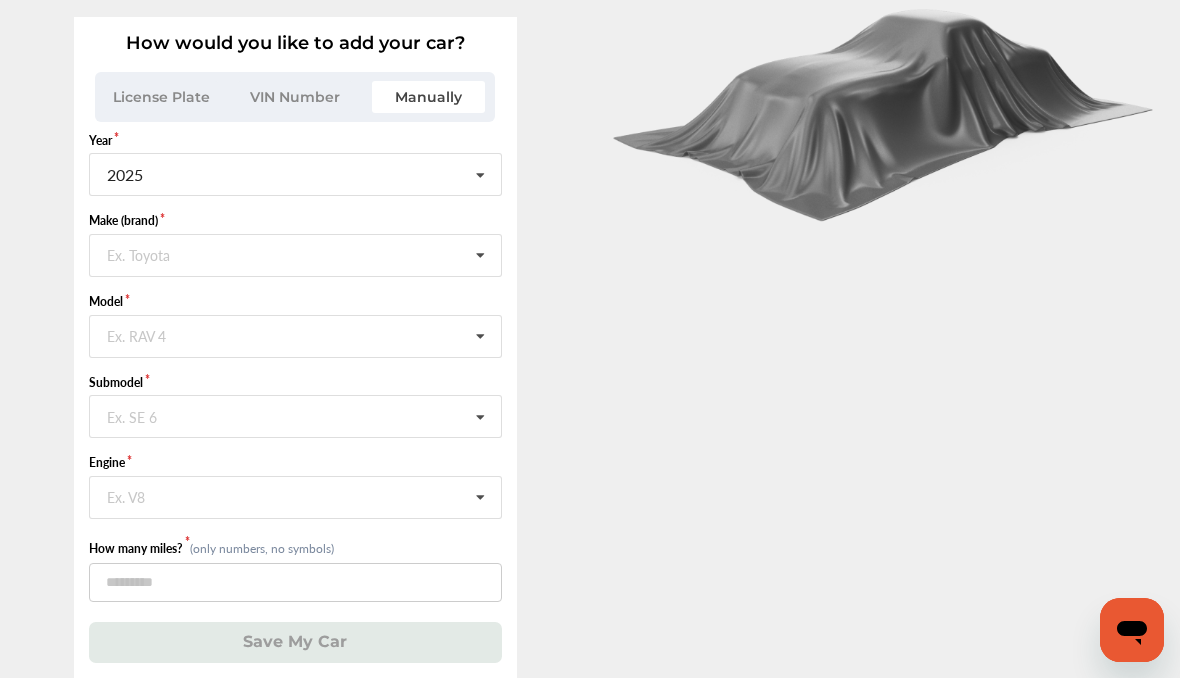 click at bounding box center (480, 176) 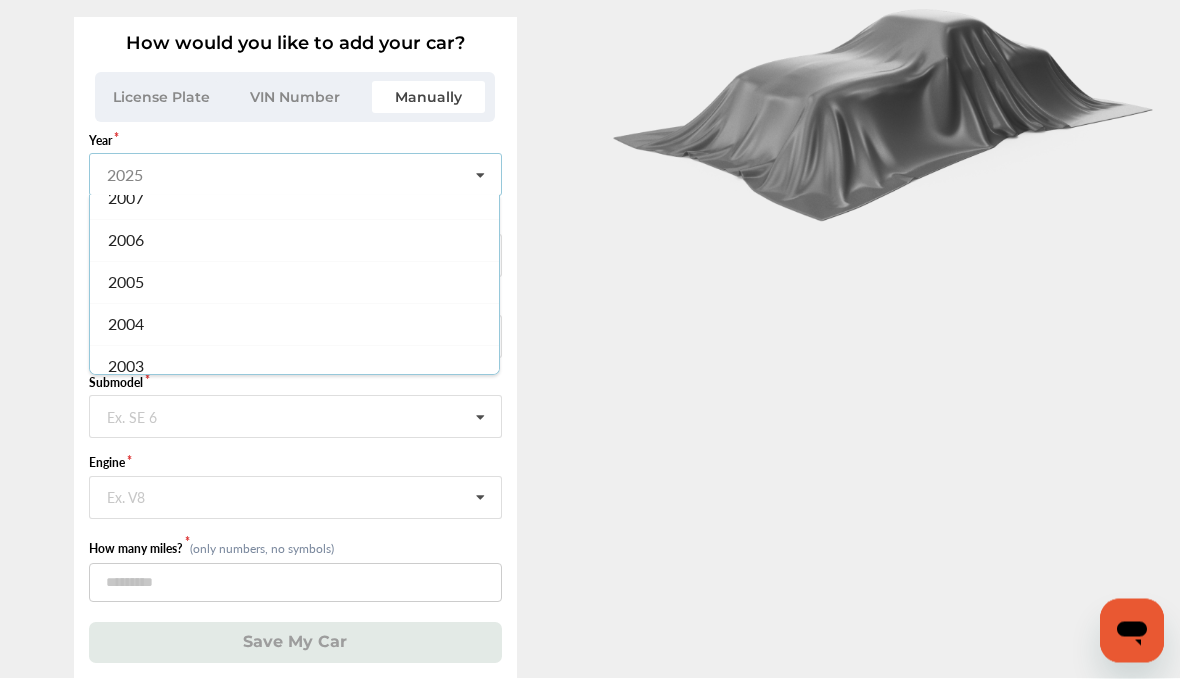 scroll, scrollTop: 826, scrollLeft: 0, axis: vertical 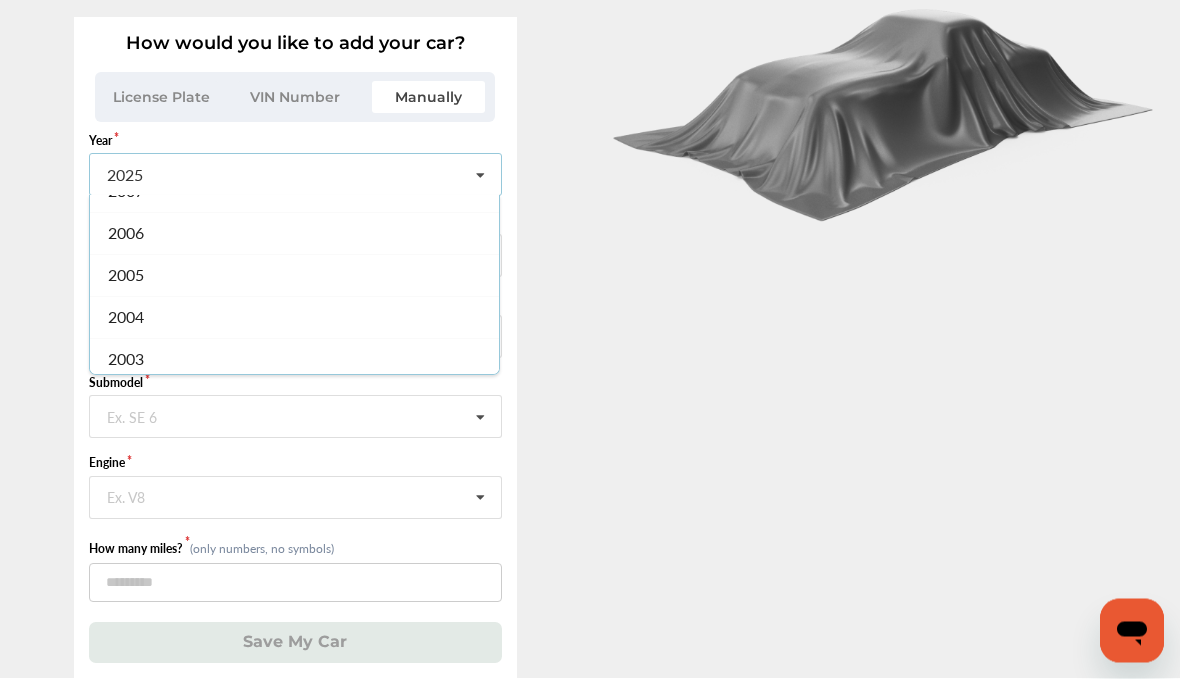 click on "2006" at bounding box center [294, 234] 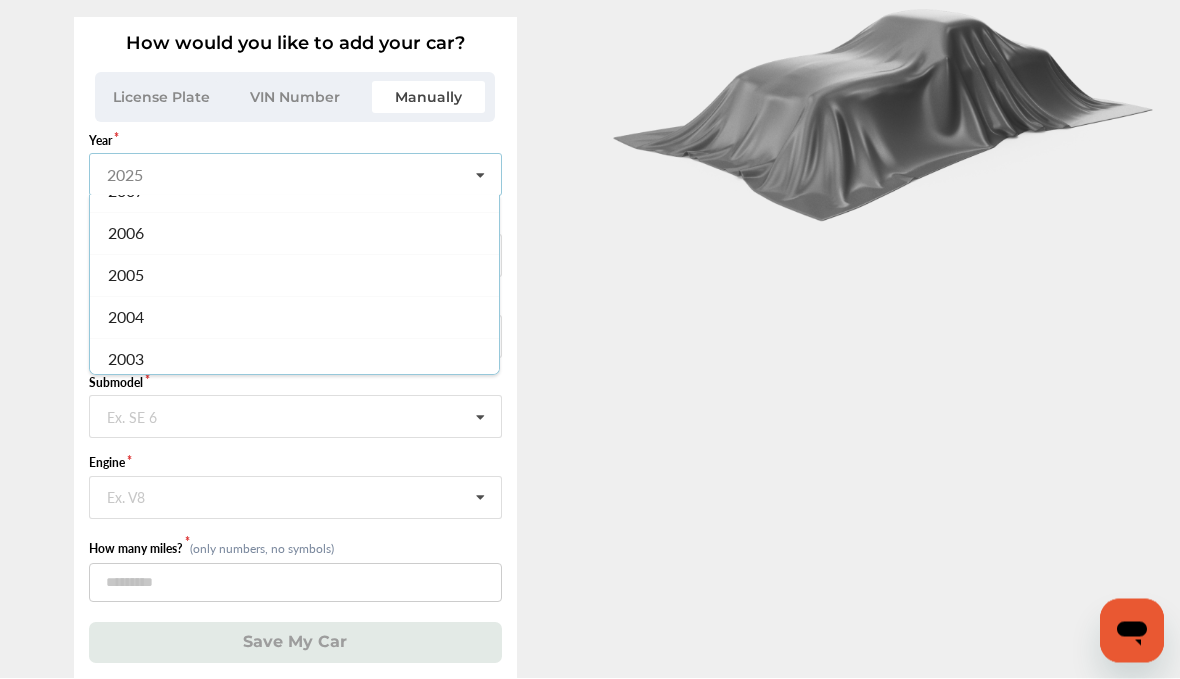 scroll, scrollTop: 138, scrollLeft: 0, axis: vertical 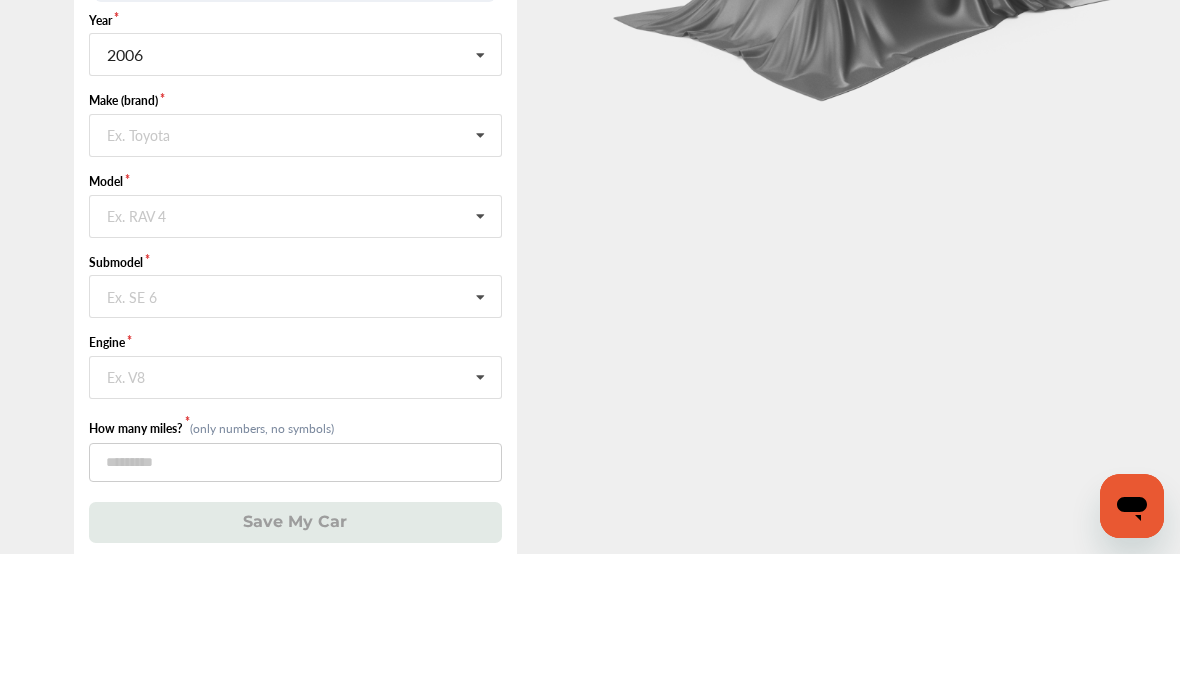 click at bounding box center (480, 261) 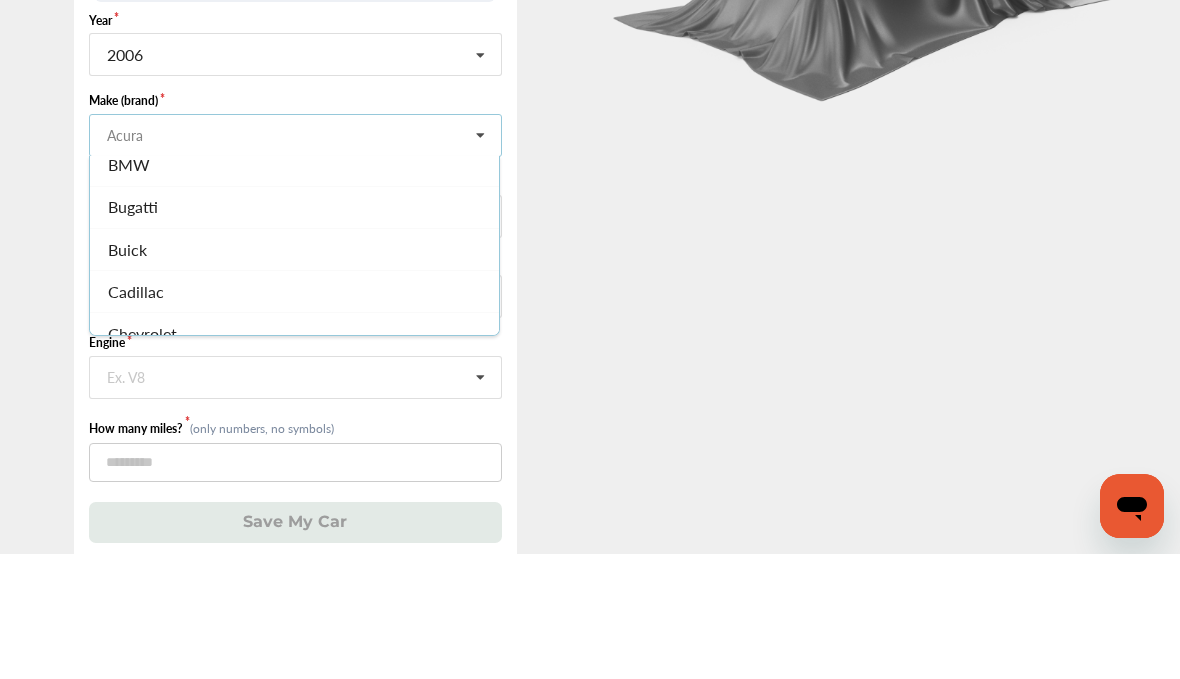 scroll, scrollTop: 263, scrollLeft: 0, axis: vertical 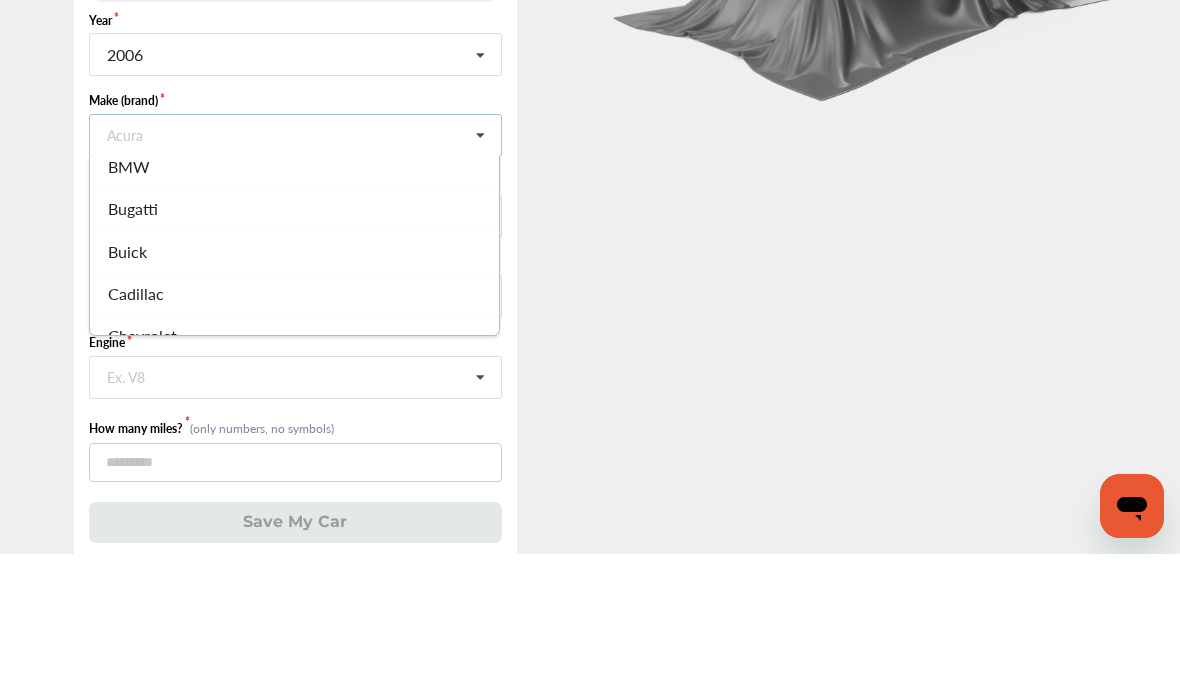 click on "BMW" at bounding box center [294, 292] 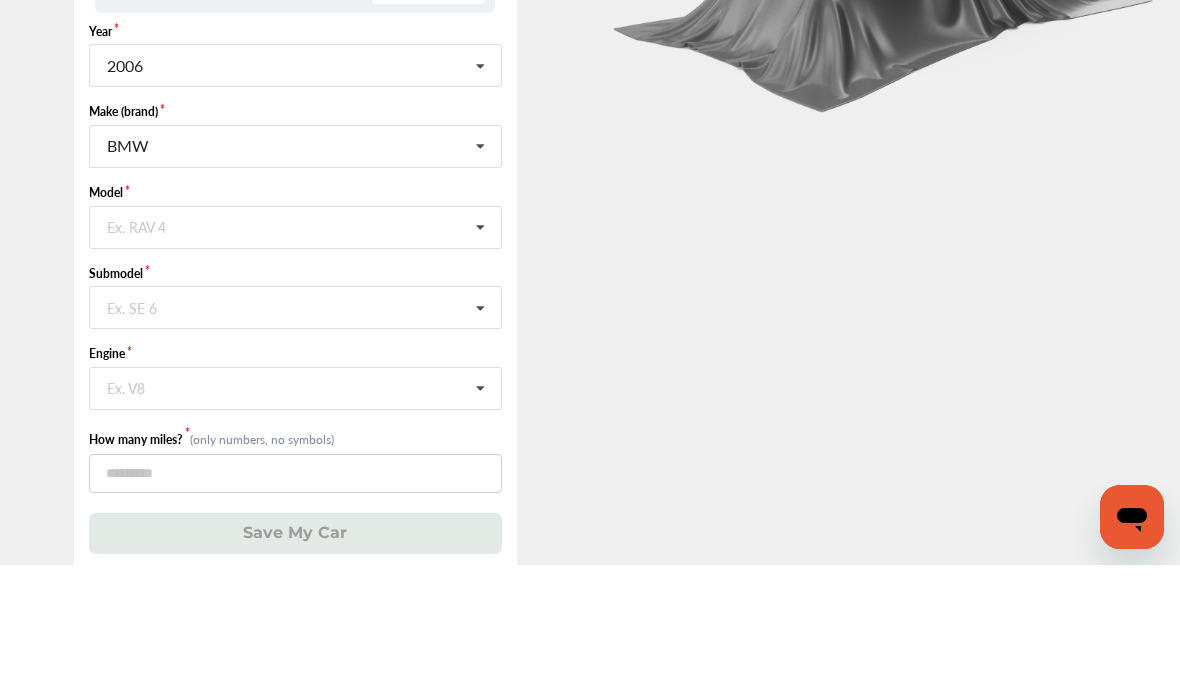 click at bounding box center [480, 342] 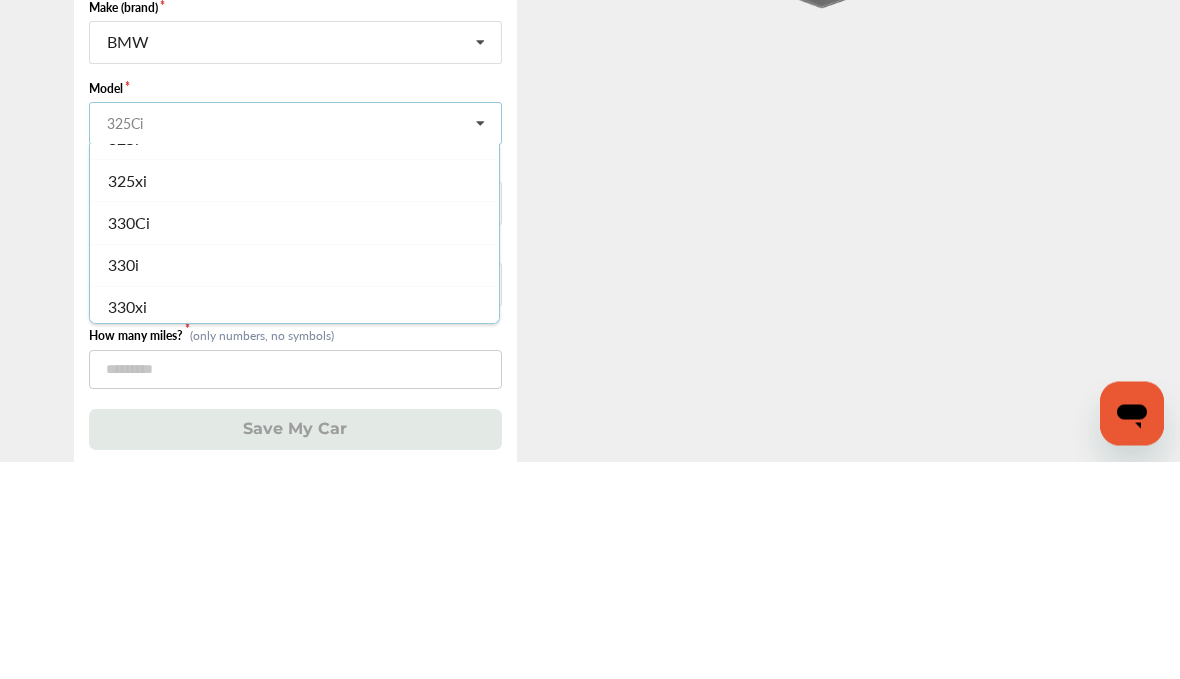 scroll, scrollTop: 71, scrollLeft: 0, axis: vertical 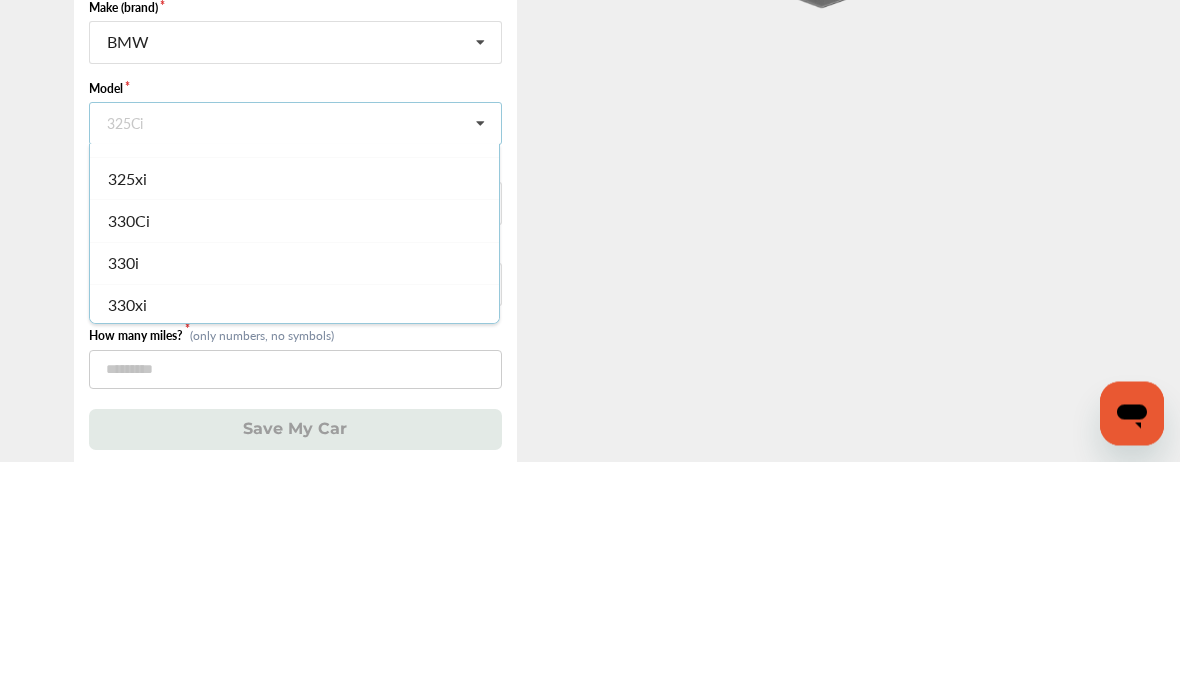 click on "330Ci" at bounding box center (294, 438) 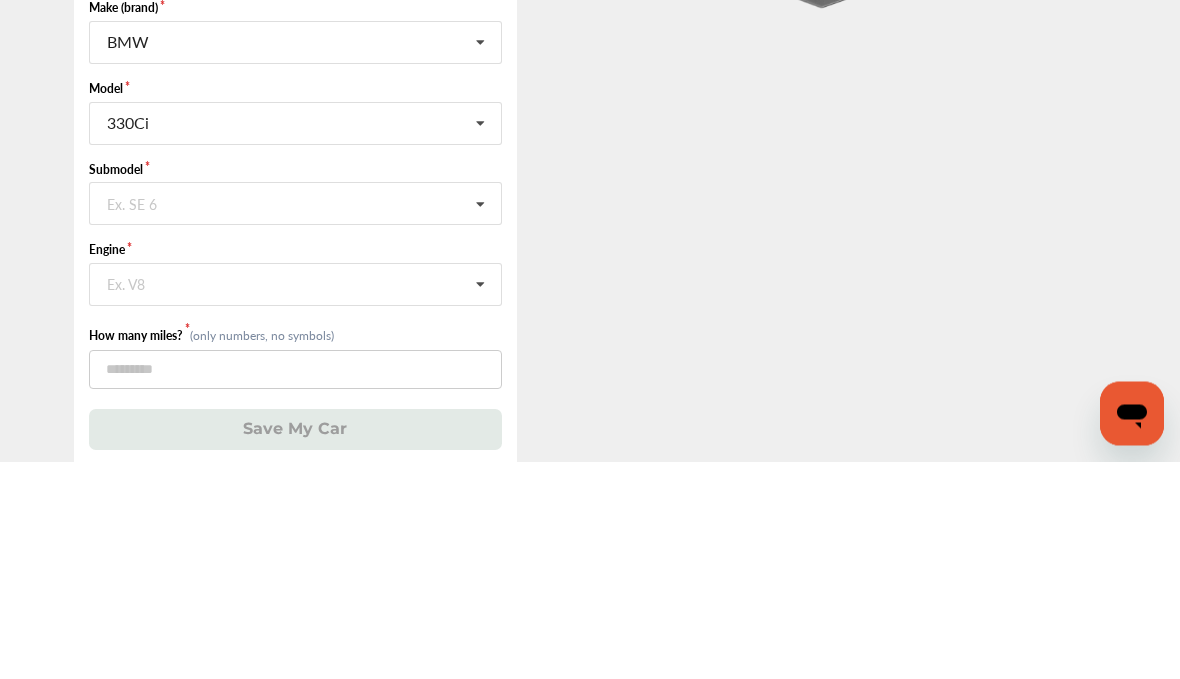 click at bounding box center [480, 422] 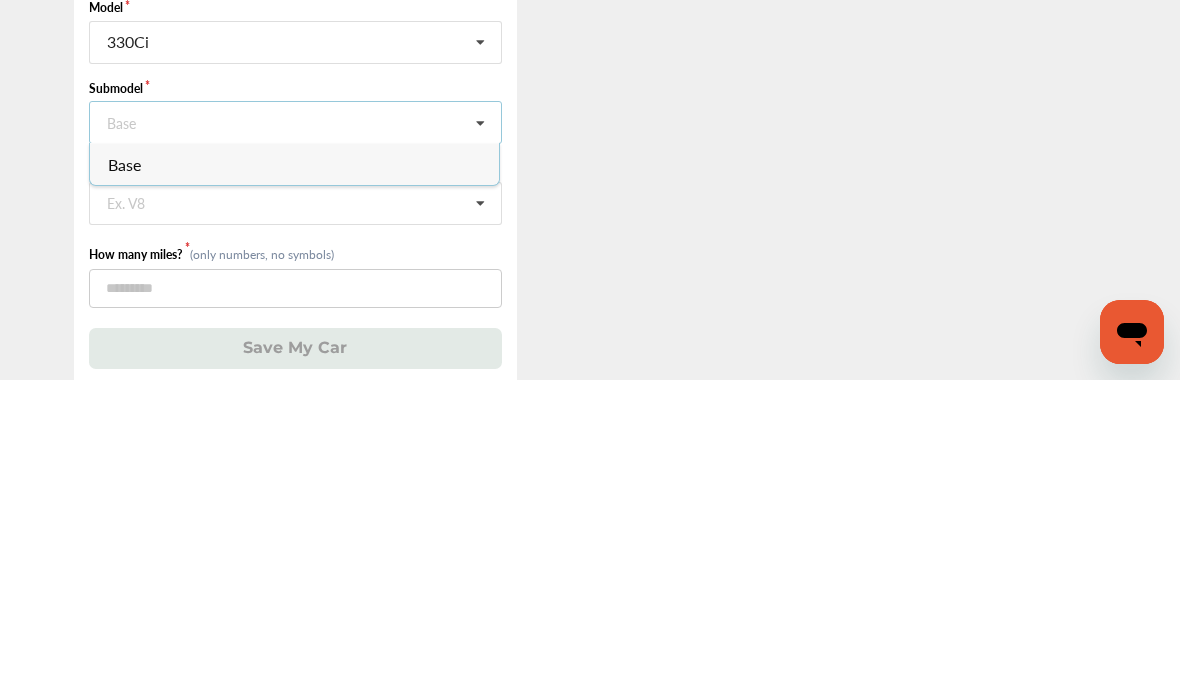click on "Base" at bounding box center (294, 463) 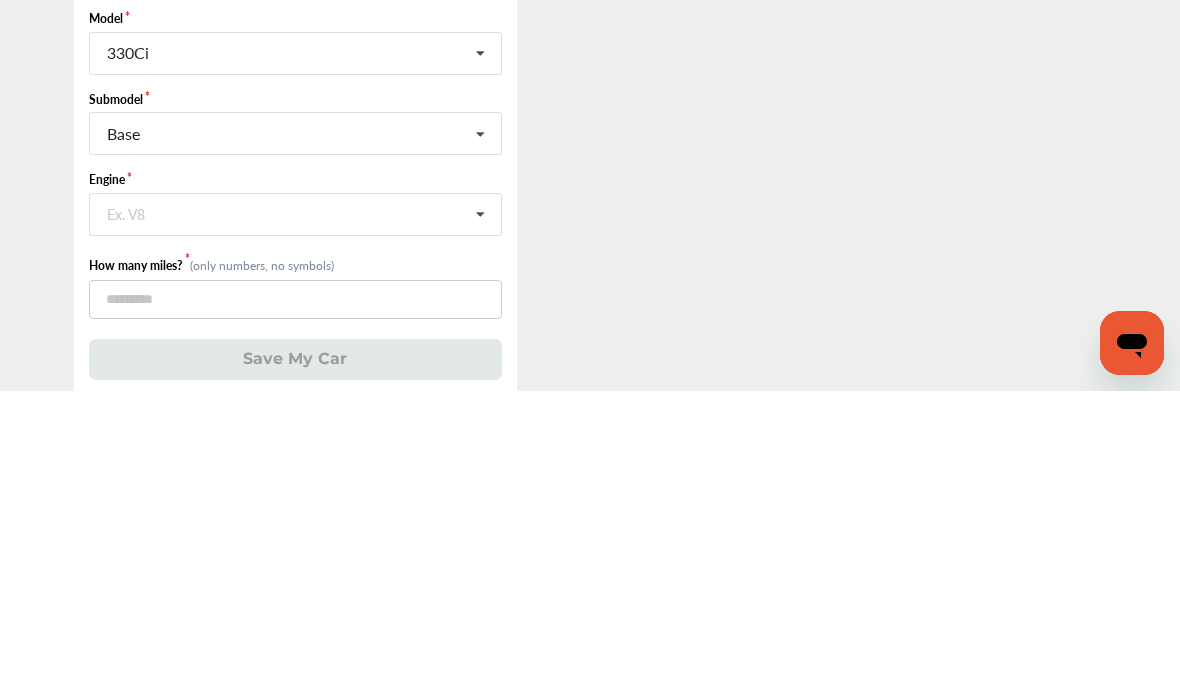 click at bounding box center [480, 503] 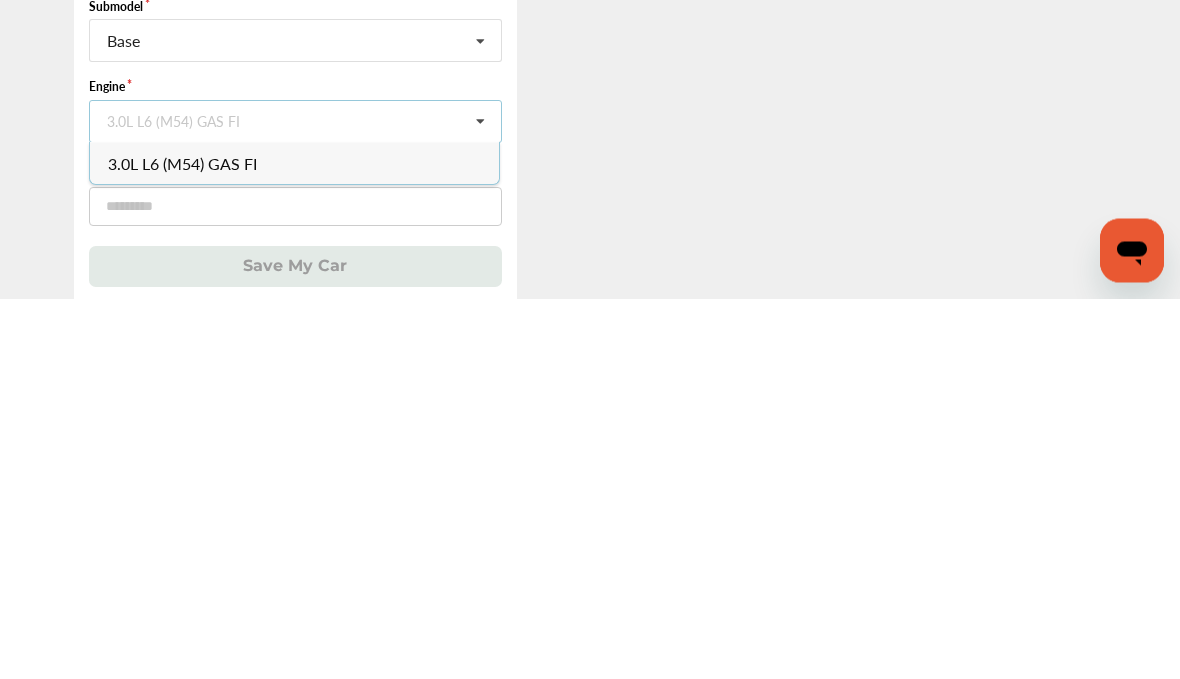 click on "3.0L L6 (M54) GAS FI" at bounding box center (182, 544) 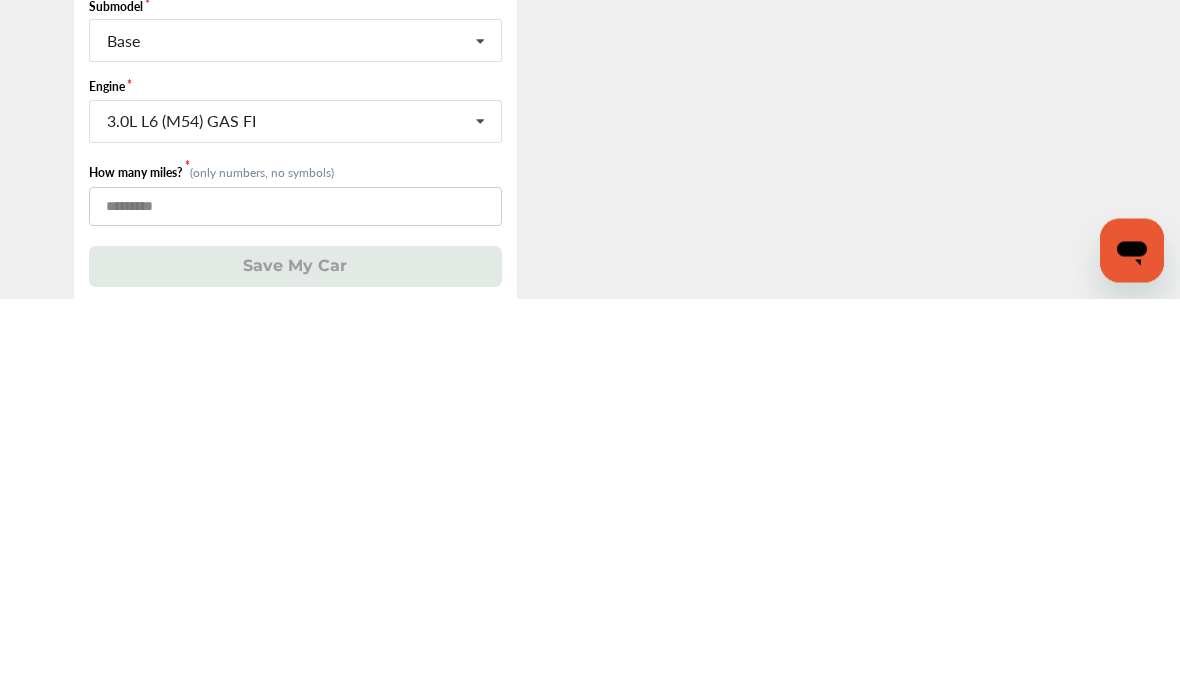 click at bounding box center (295, 587) 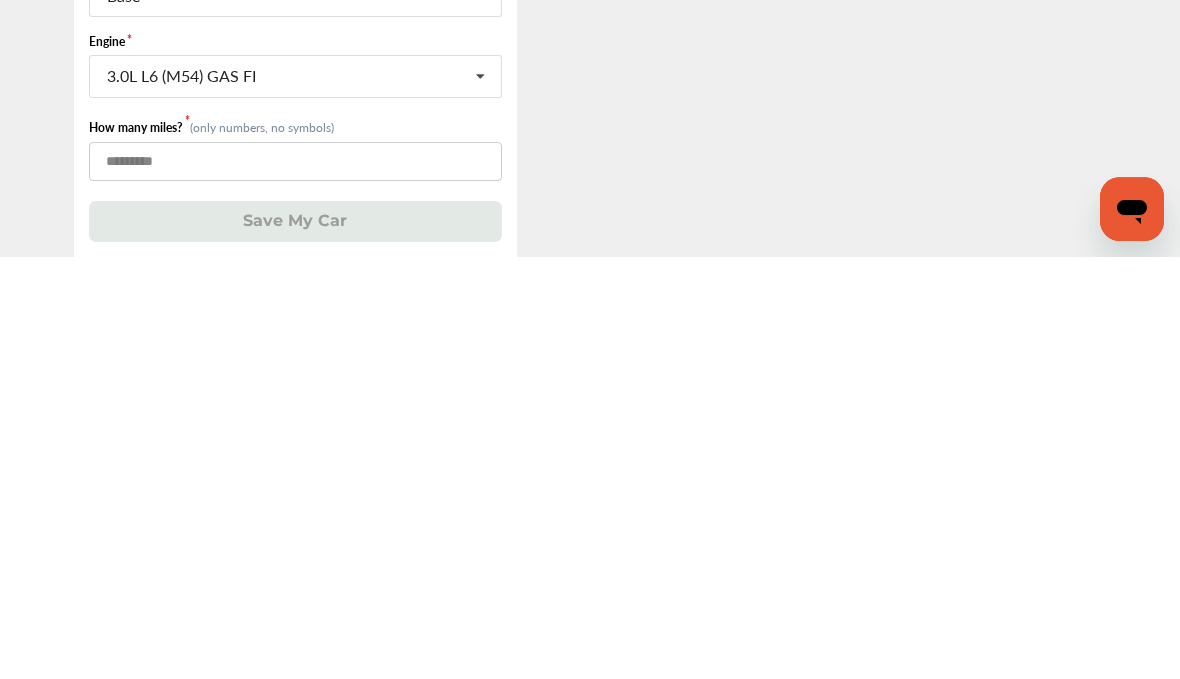 scroll, scrollTop: 149, scrollLeft: 0, axis: vertical 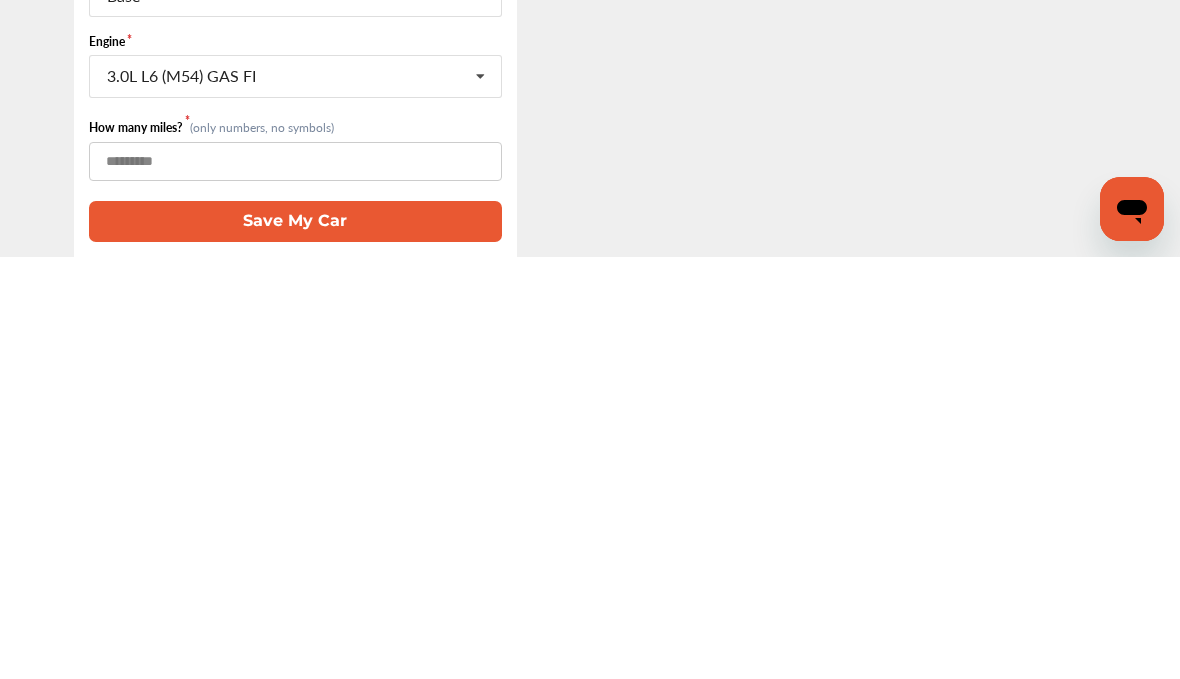 type on "******" 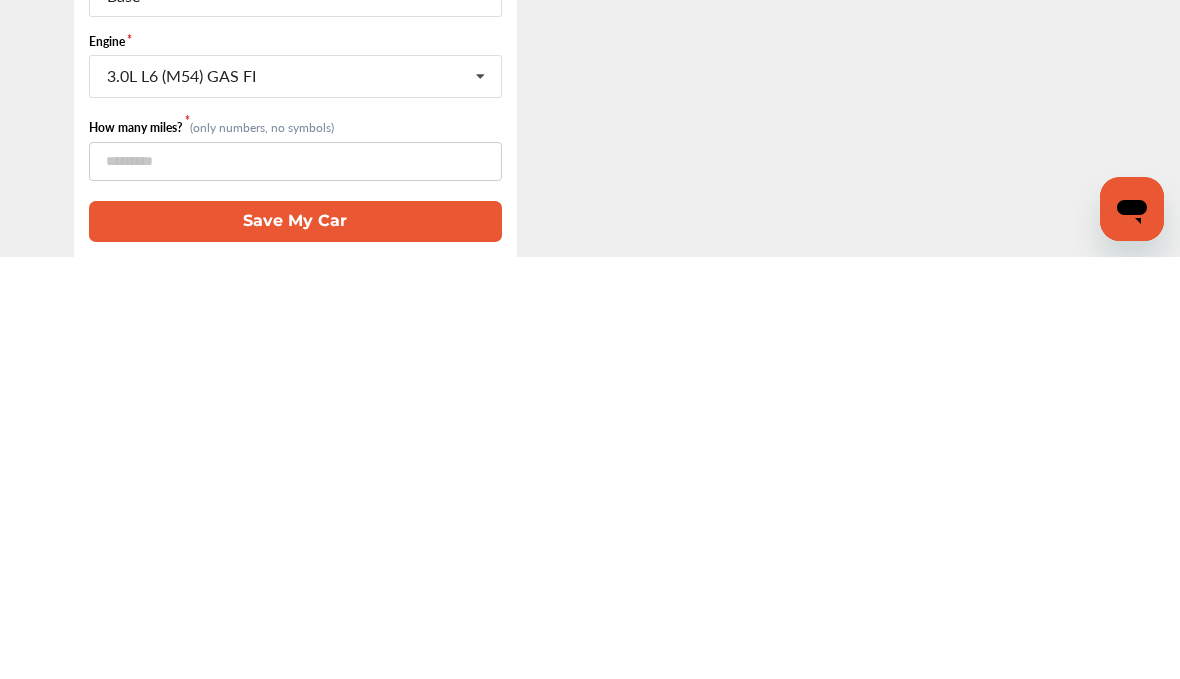 click on "Save My Car" at bounding box center (295, 643) 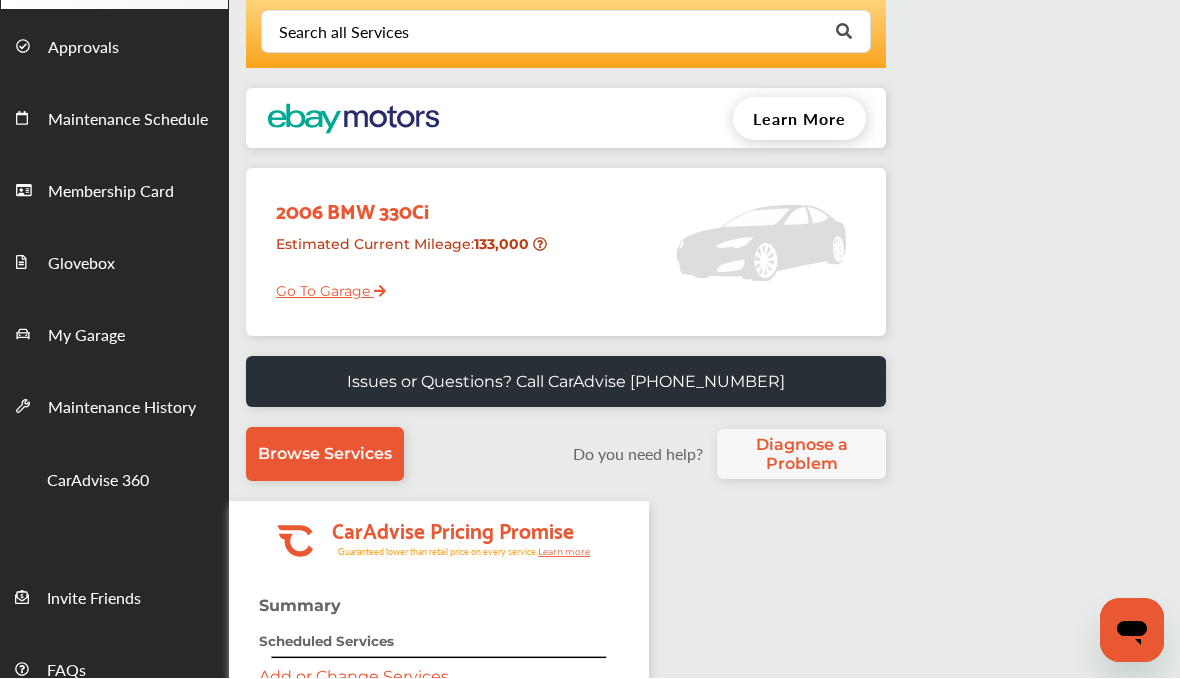 scroll, scrollTop: 0, scrollLeft: 0, axis: both 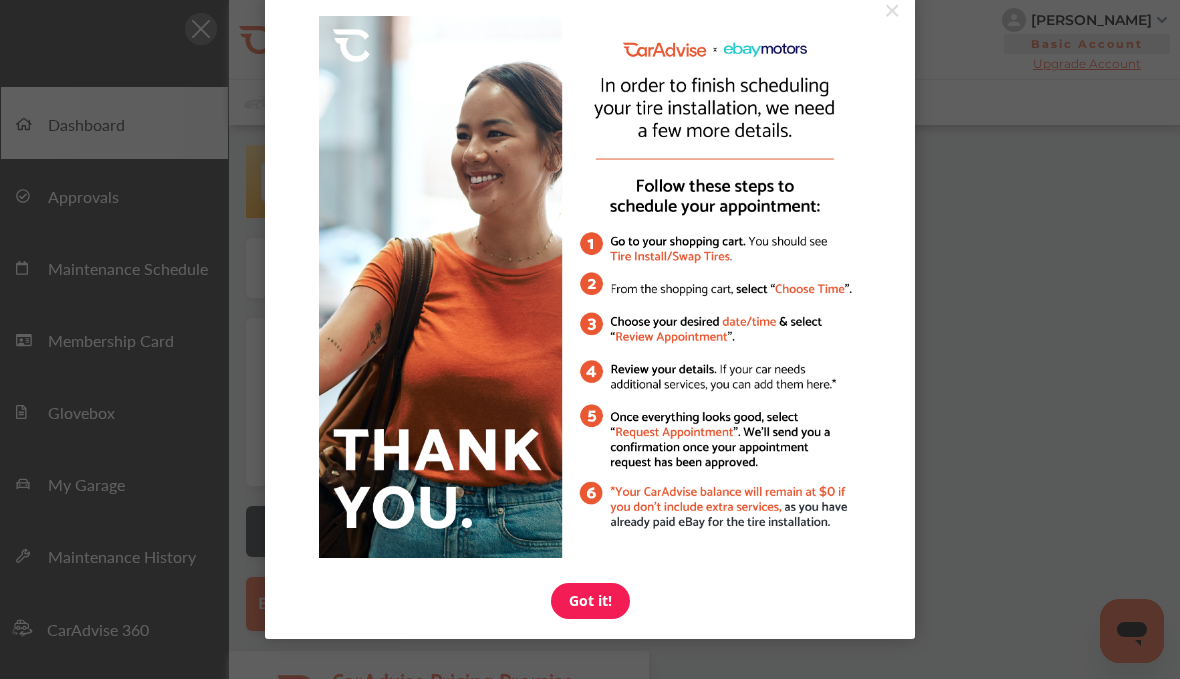 click on "Got it!" at bounding box center (590, 601) 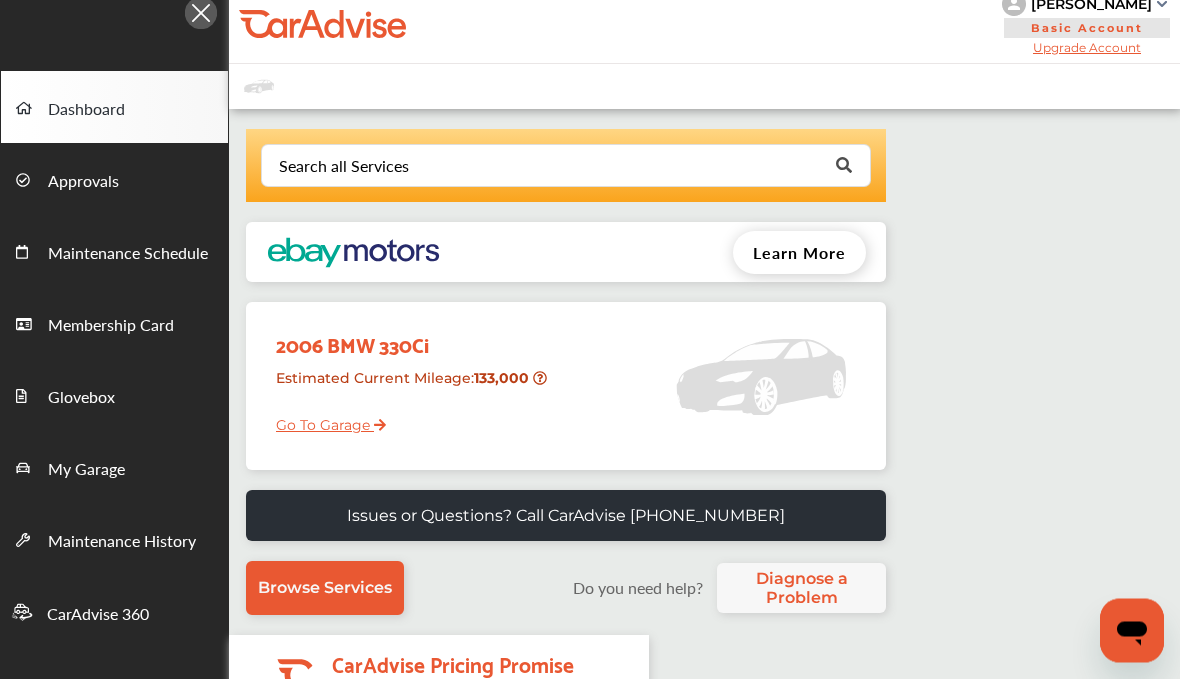 scroll, scrollTop: 0, scrollLeft: 0, axis: both 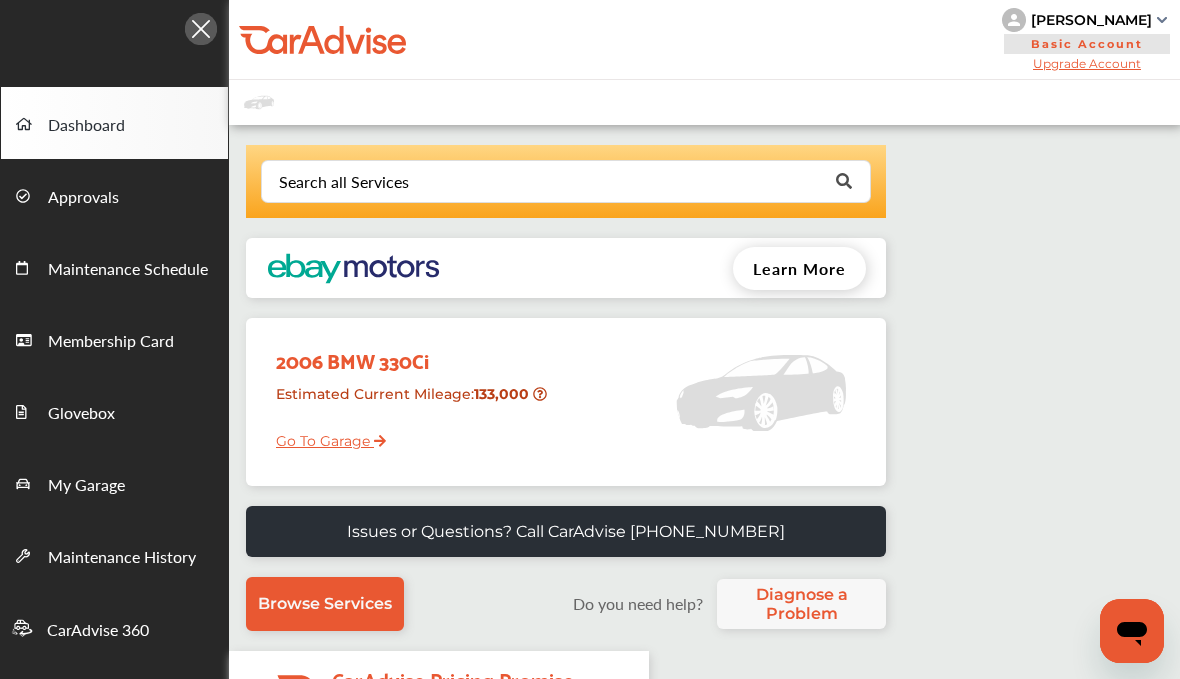 click on "Search all Services Looking for something we don’t seem to have?   Contact us.
.st0{fill:#00A993;}
.st1{fill:#272B6B;}
Learn More 2006   BMW   330Ci Estimated Current Mileage :  133,000   Go To Garage
.cls-1 {
clip-path: url(#clip-Pricing_Promise_Banner);
}
.cls-2 {
fill: #fff;
}
.cls-3, .cls-6 {
fill: #faa41d;
}
.cls-4, .cls-5 {
fill: #e95832;
}
.cls-5 {
font-size: 21px;
font-family:'Catamaran', sans-serif;;
font-weight: 700;
}
.cls-6 {
font-size: 9px;
font-family: 'Lato', sans-serif;
}
.cls-7 {
text-decoration: underline;
fill: #e95832;
font-family: 'Montserrat', sans-serif;
}
.cls-8 {
filter: url(#Rectangle_1);
}" at bounding box center [704, 398] 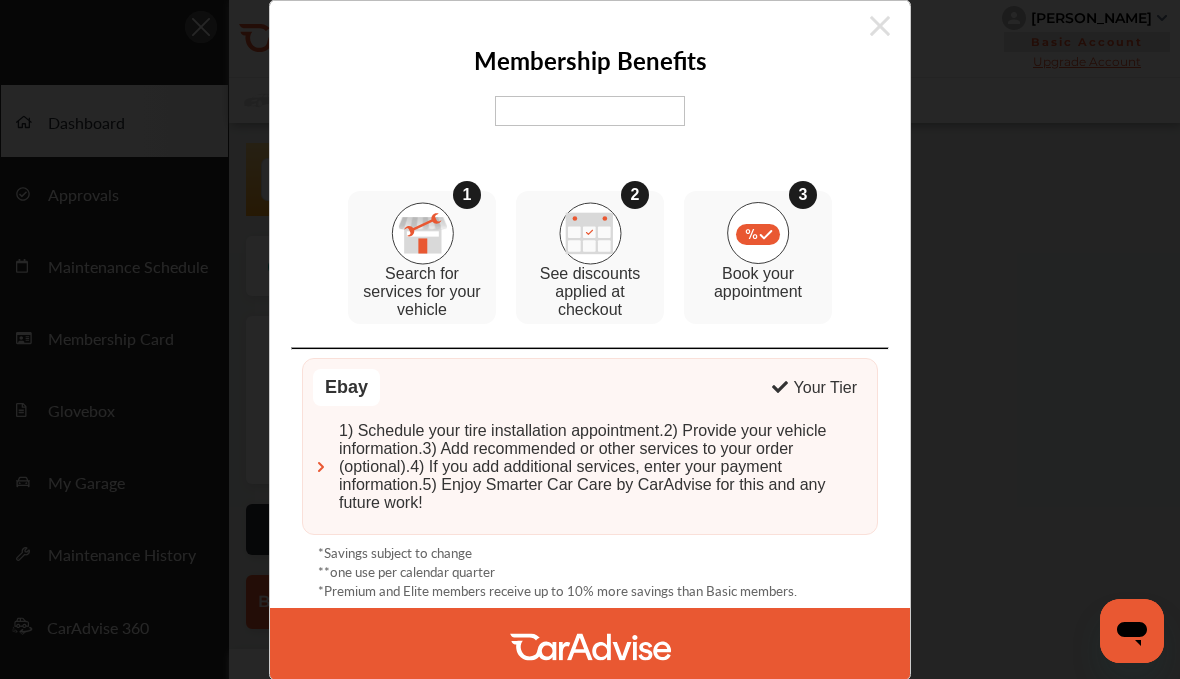 scroll, scrollTop: 0, scrollLeft: 0, axis: both 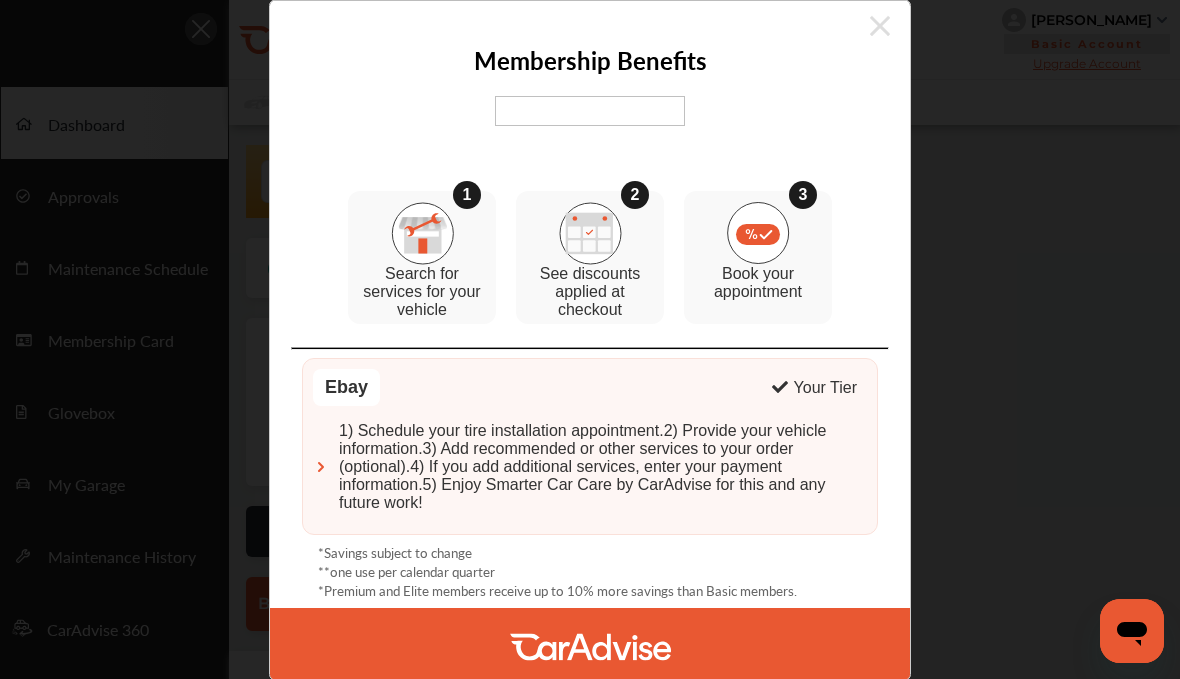 click 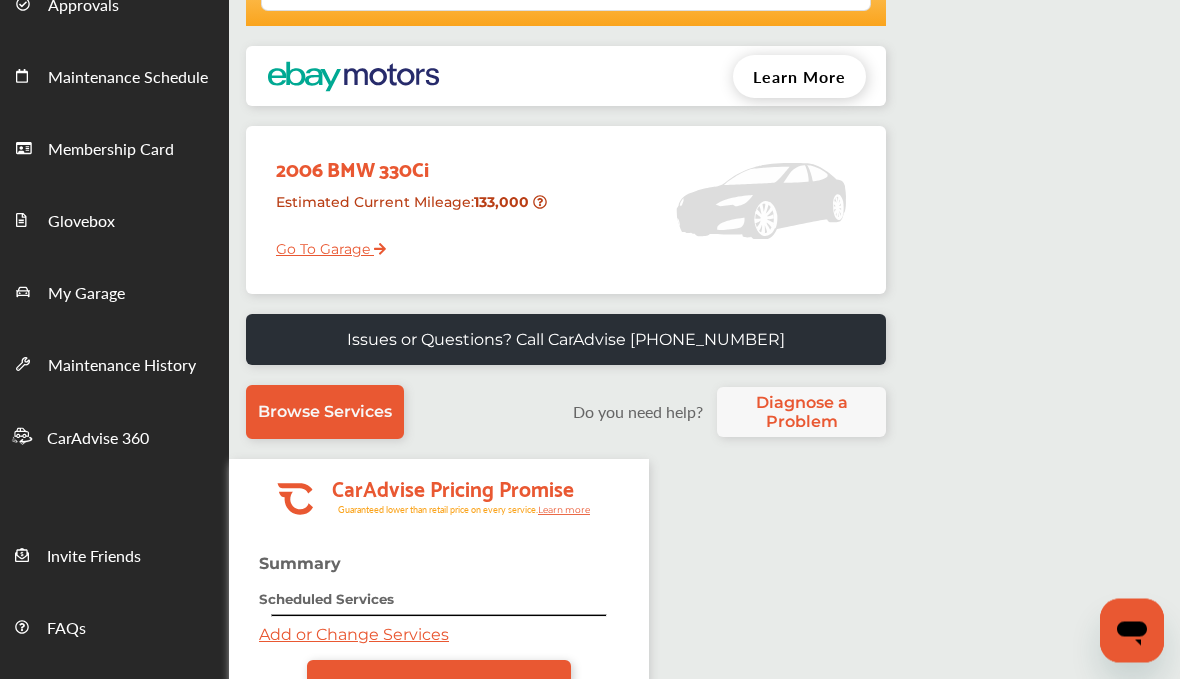 scroll, scrollTop: 286, scrollLeft: 0, axis: vertical 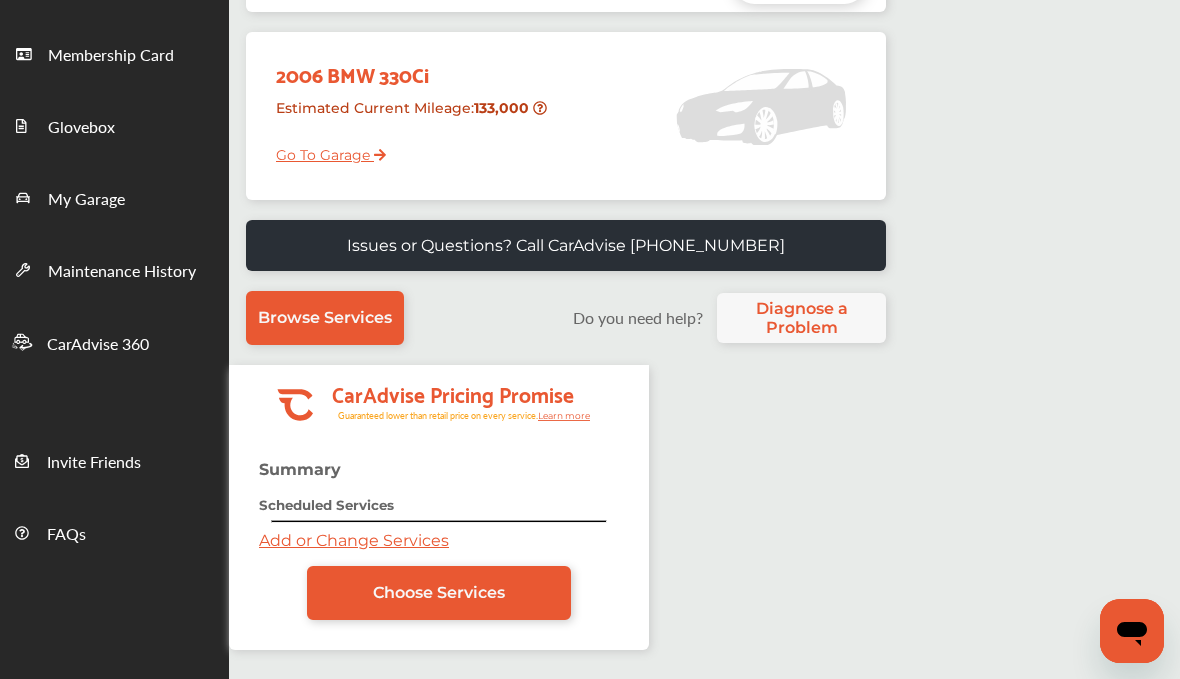 click on "Scheduled Services" at bounding box center [326, 505] 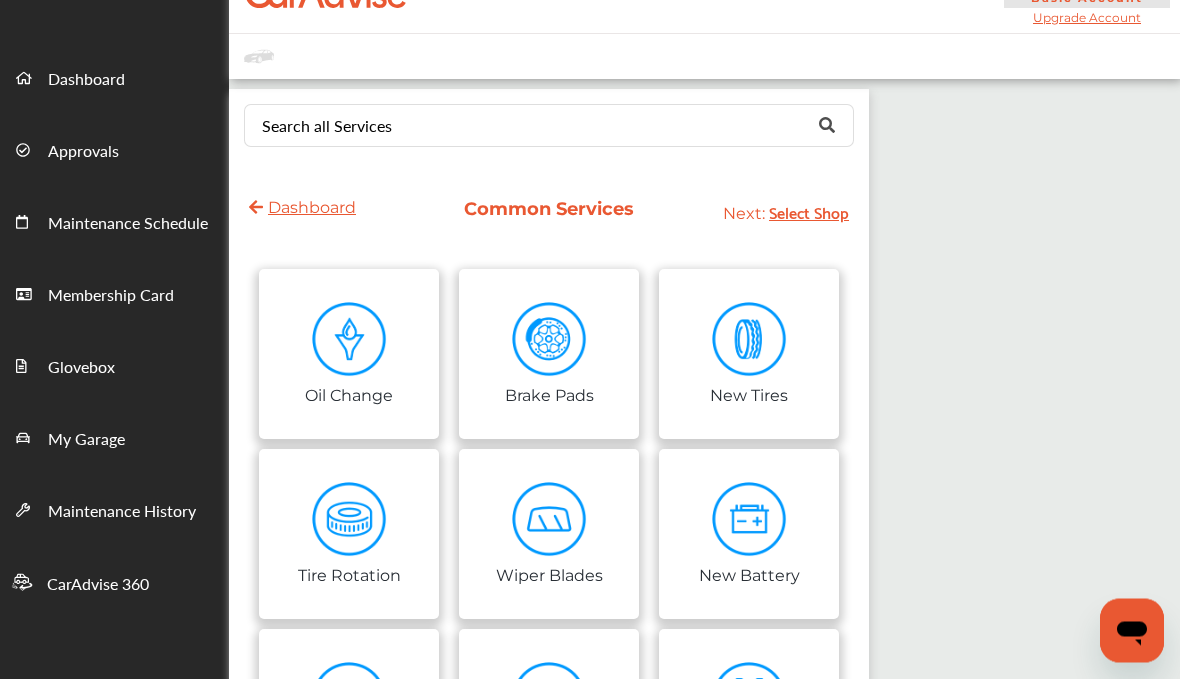 scroll, scrollTop: 46, scrollLeft: 0, axis: vertical 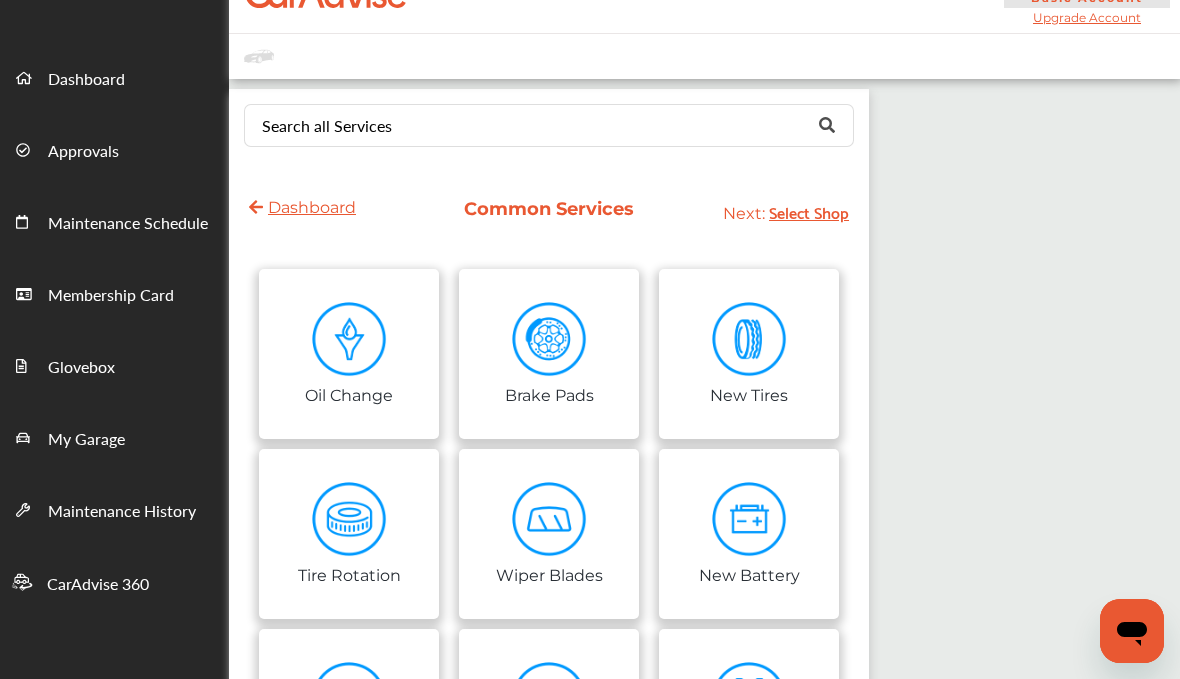 click at bounding box center [749, 339] 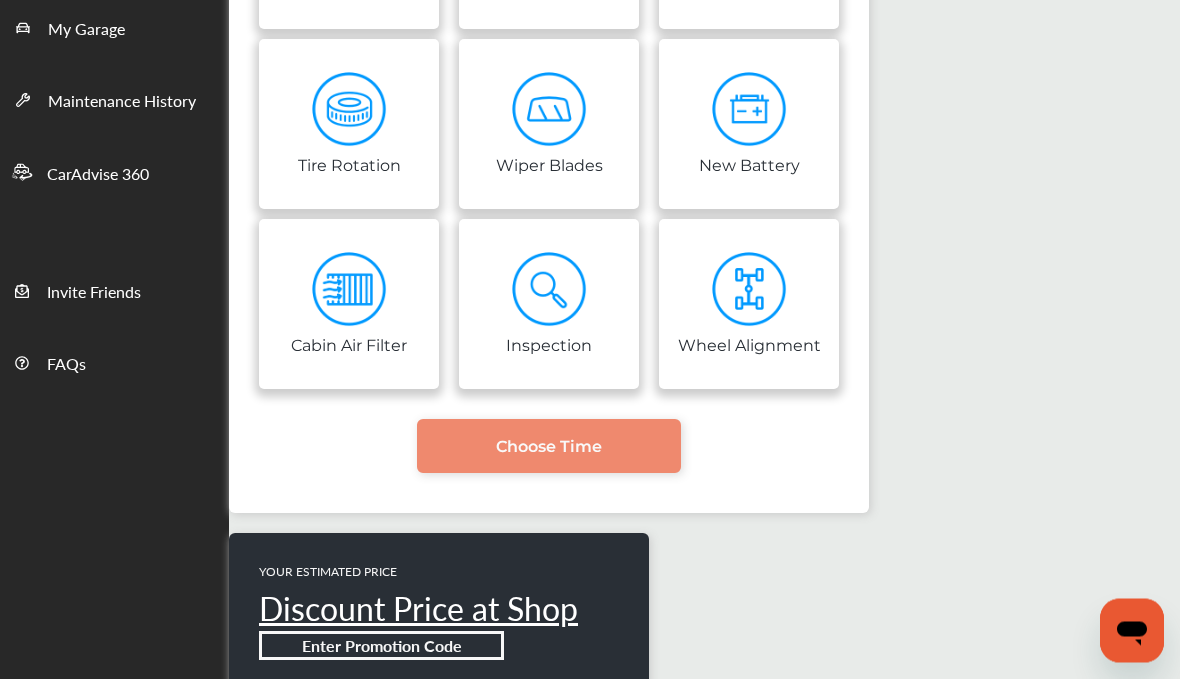 scroll, scrollTop: 502, scrollLeft: 0, axis: vertical 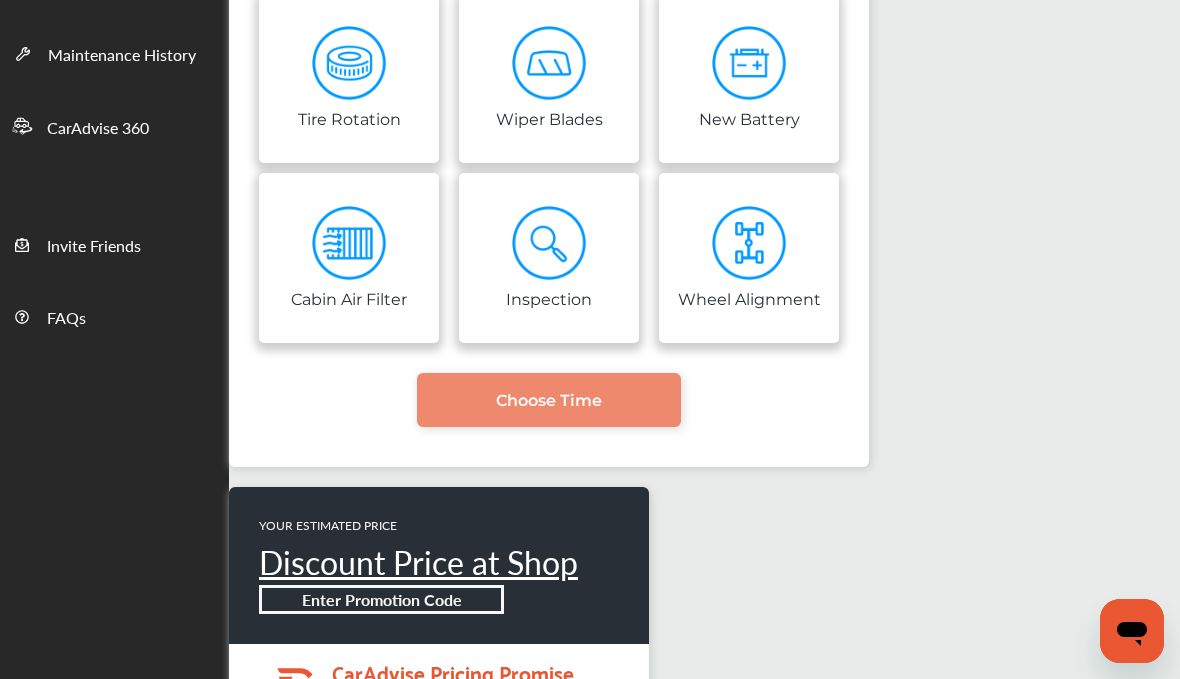 click on "Search all Services Looking for something we don’t seem to have?   Contact us. Common Services Next:   Date & Time Oil Change Tire Rotation Cabin Air Filter Brake Pads Wiper Blades Inspection New Tires New Battery Wheel Alignment Choose Time YOUR ESTIMATED PRICE Discount Price at Shop Enter Promotion Code
.cls-1 {
clip-path: url(#clip-Pricing_Promise_Banner);
}
.cls-2 {
fill: #fff;
}
.cls-3, .cls-6 {
fill: #faa41d;
}
.cls-4, .cls-5 {
fill: #e95832;
}
.cls-5 {
font-size: 21px;
font-family:'Catamaran', sans-serif;;
font-weight: 700;
}
.cls-6 {
font-size: 9px;
font-family: 'Lato', sans-serif;
}
.cls-7 {
text-decoration: underline;
fill: #e95832;
font-family: 'Montserrat', sans-serif;
}
.cls-8 {
filter: url(#Rectangle_1);
}" at bounding box center [704, 674] 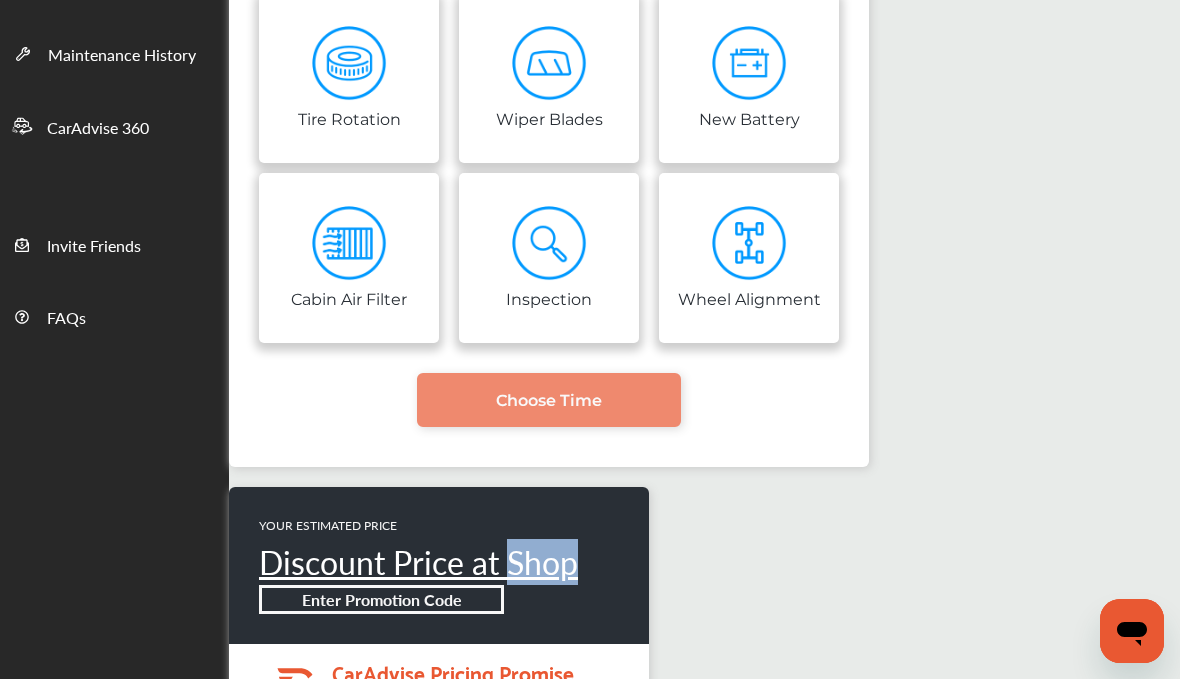 click on "YOUR ESTIMATED PRICE Discount Price at Shop Enter Promotion Code
.cls-1 {
clip-path: url(#clip-Pricing_Promise_Banner);
}
.cls-2 {
fill: #fff;
}
.cls-3, .cls-6 {
fill: #faa41d;
}
.cls-4, .cls-5 {
fill: #e95832;
}
.cls-5 {
font-size: 21px;
font-family:'Catamaran', sans-serif;;
font-weight: 700;
}
.cls-6 {
font-size: 9px;
font-family: 'Lato', sans-serif;
}
.cls-7 {
text-decoration: underline;
fill: #e95832;
font-family: 'Montserrat', sans-serif;
}
.cls-8 {
filter: url(#Rectangle_1);
}
CarAdvise Pricing Promise
Guaranteed lower than retail price on every service.  Learn more" at bounding box center (549, 1101) 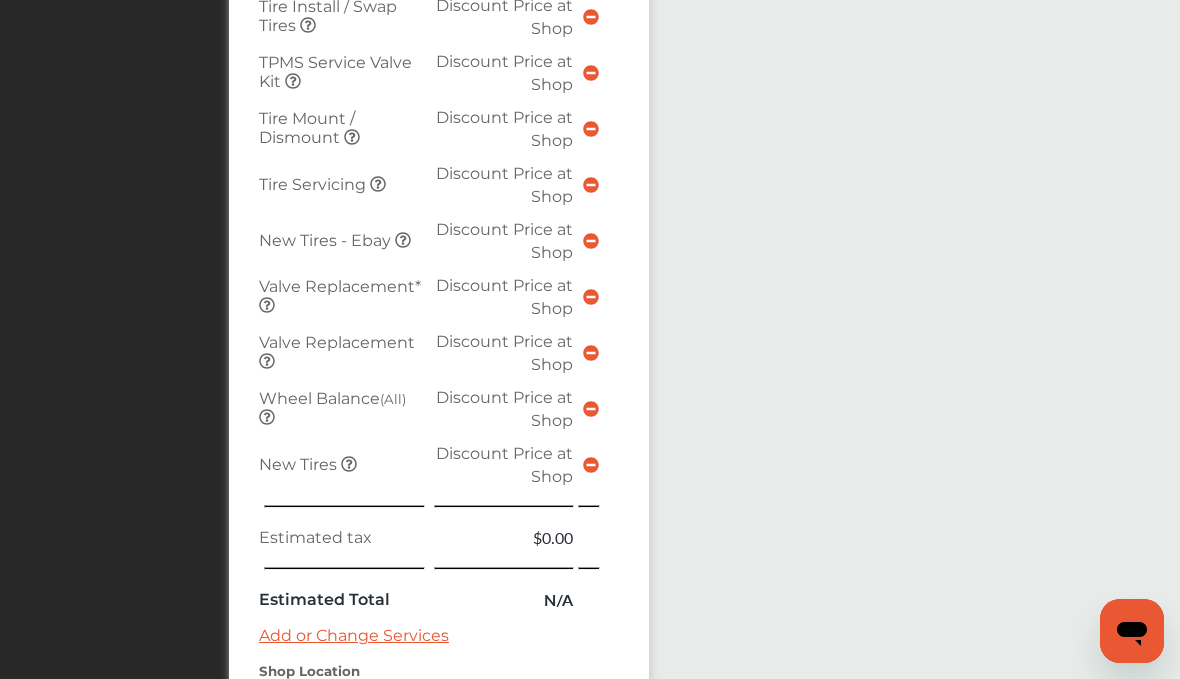 scroll, scrollTop: 1416, scrollLeft: 0, axis: vertical 